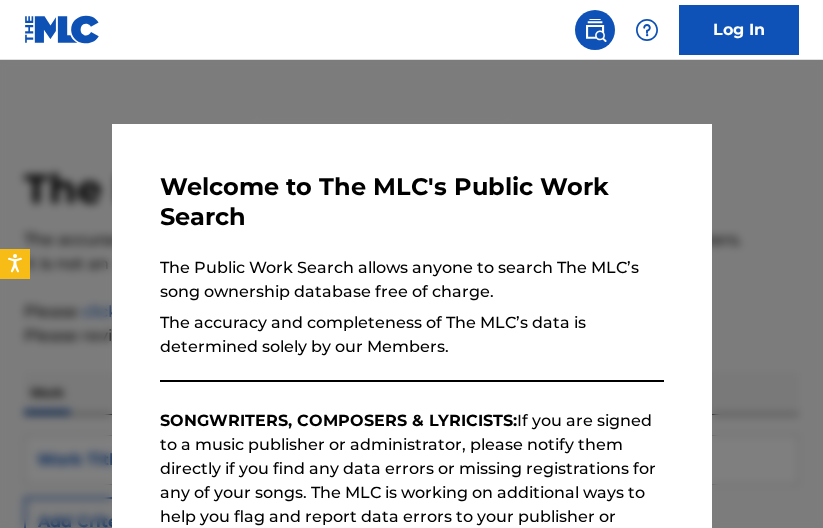 scroll, scrollTop: 0, scrollLeft: 0, axis: both 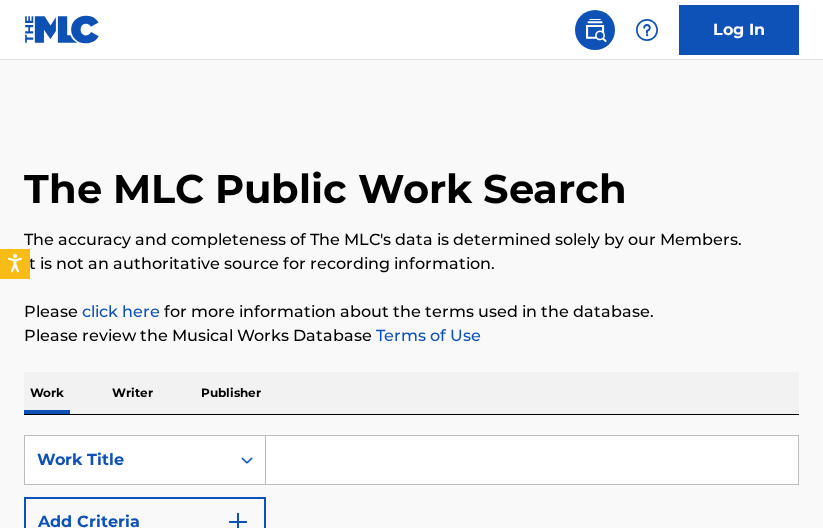 click at bounding box center [532, 460] 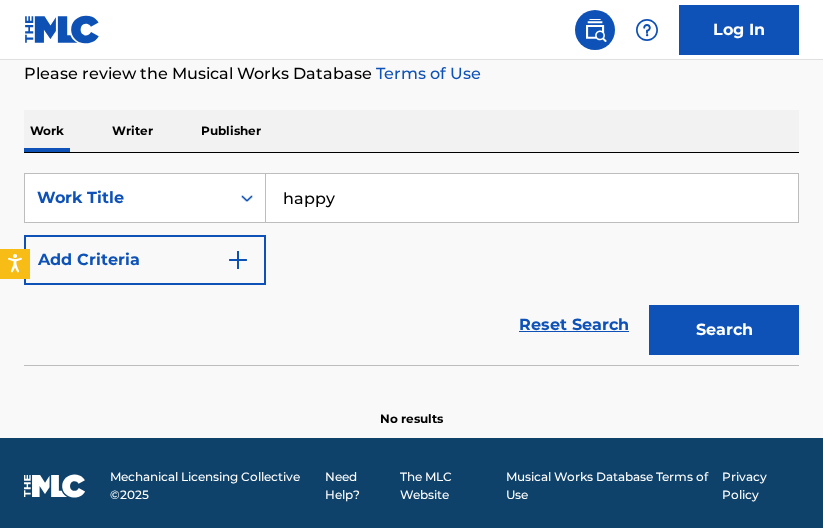 scroll, scrollTop: 268, scrollLeft: 0, axis: vertical 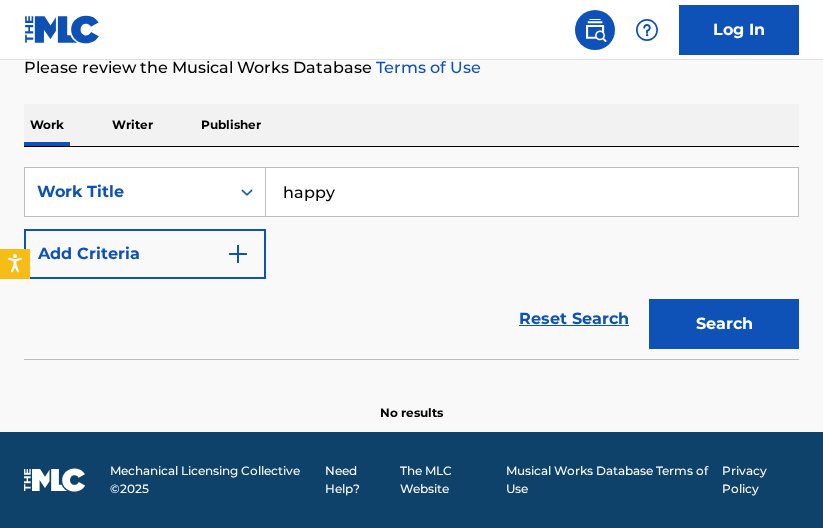 type on "happy" 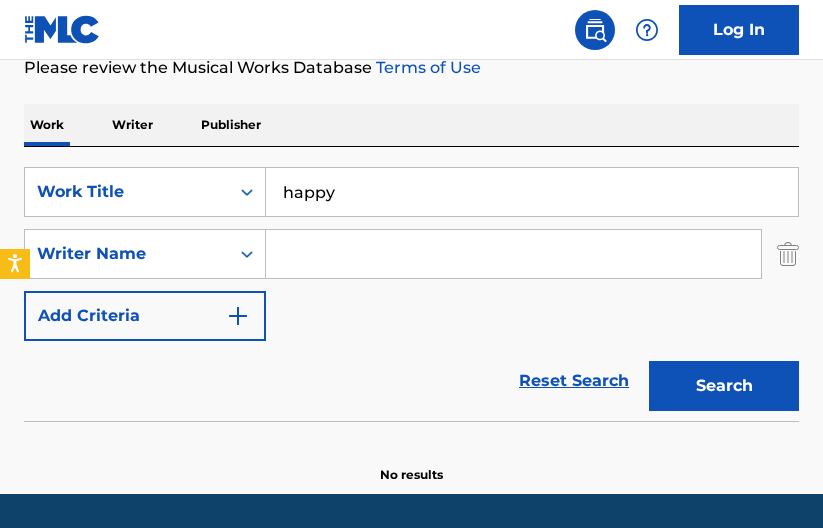 click at bounding box center (513, 254) 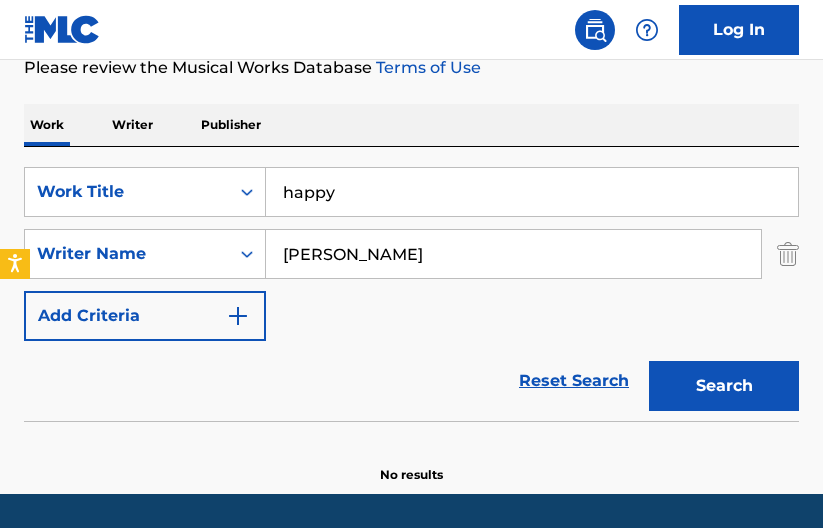 click on "Search" at bounding box center [724, 386] 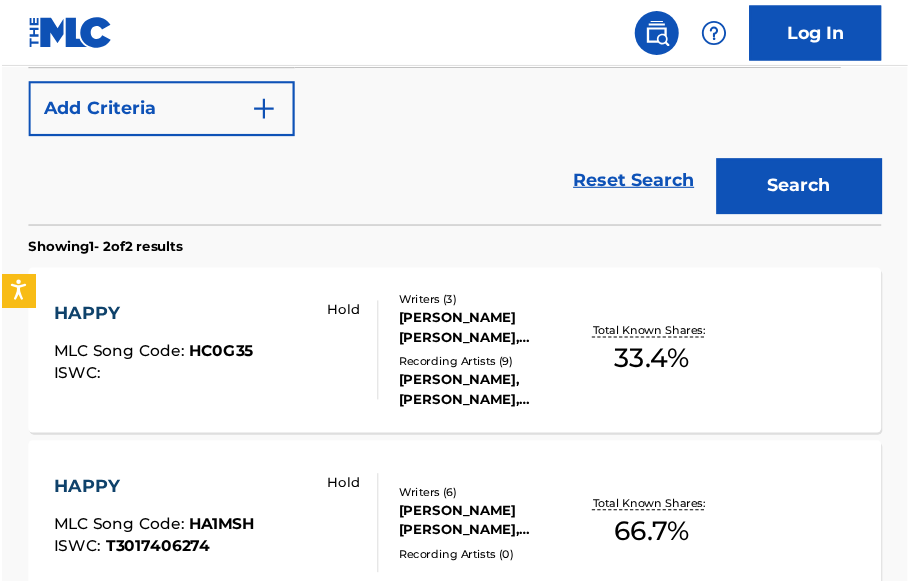 scroll, scrollTop: 487, scrollLeft: 0, axis: vertical 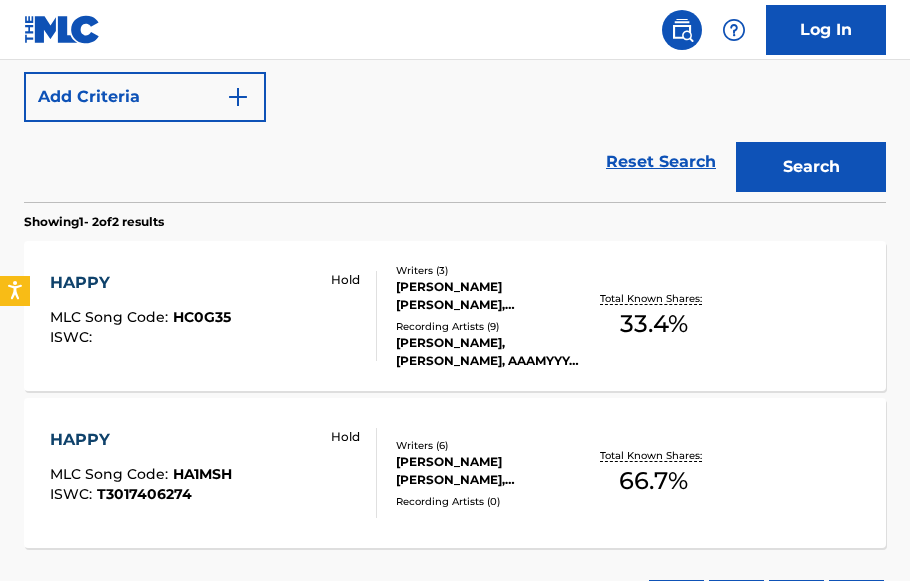 type on "[PERSON_NAME]" 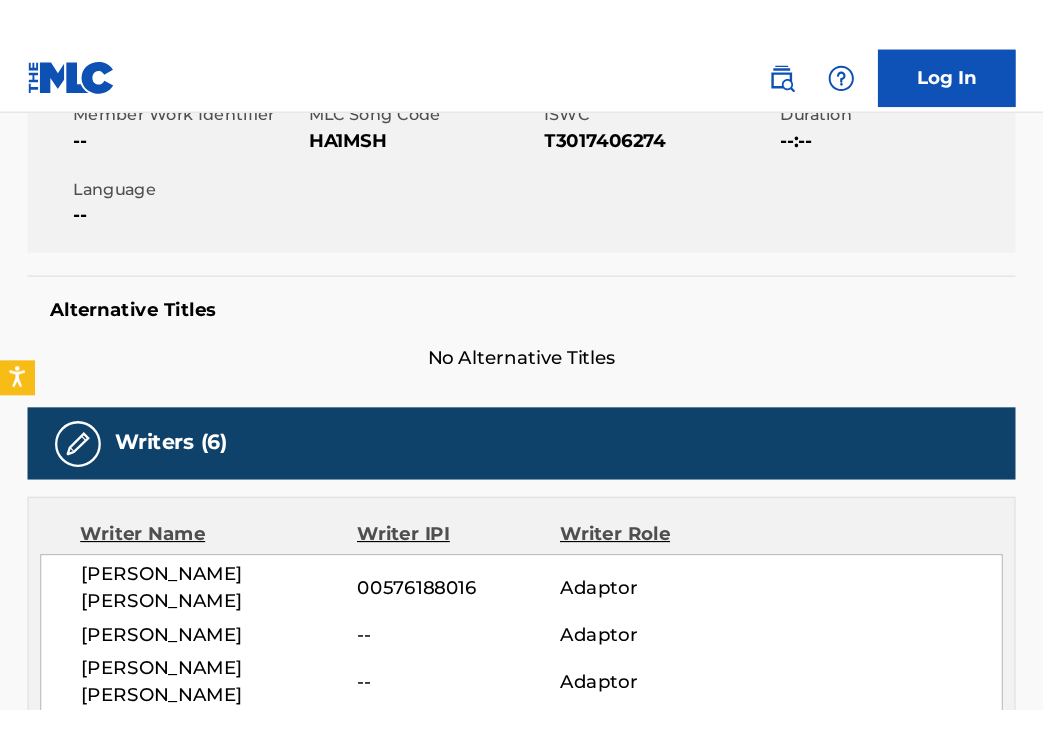 scroll, scrollTop: 380, scrollLeft: 0, axis: vertical 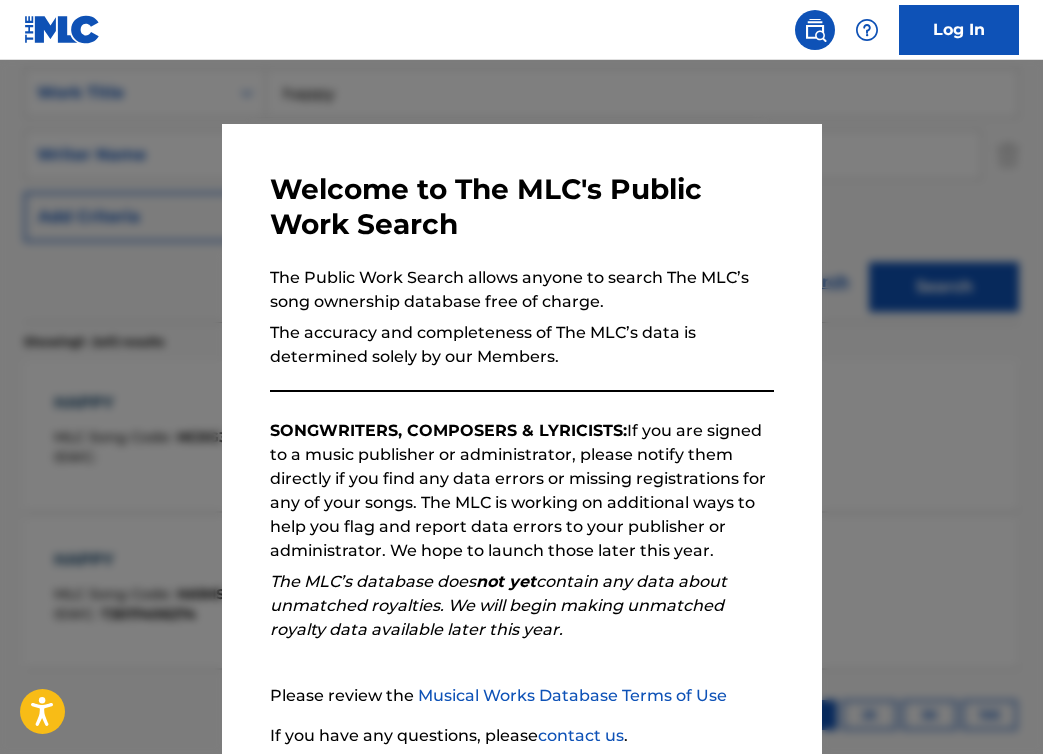 click at bounding box center (521, 437) 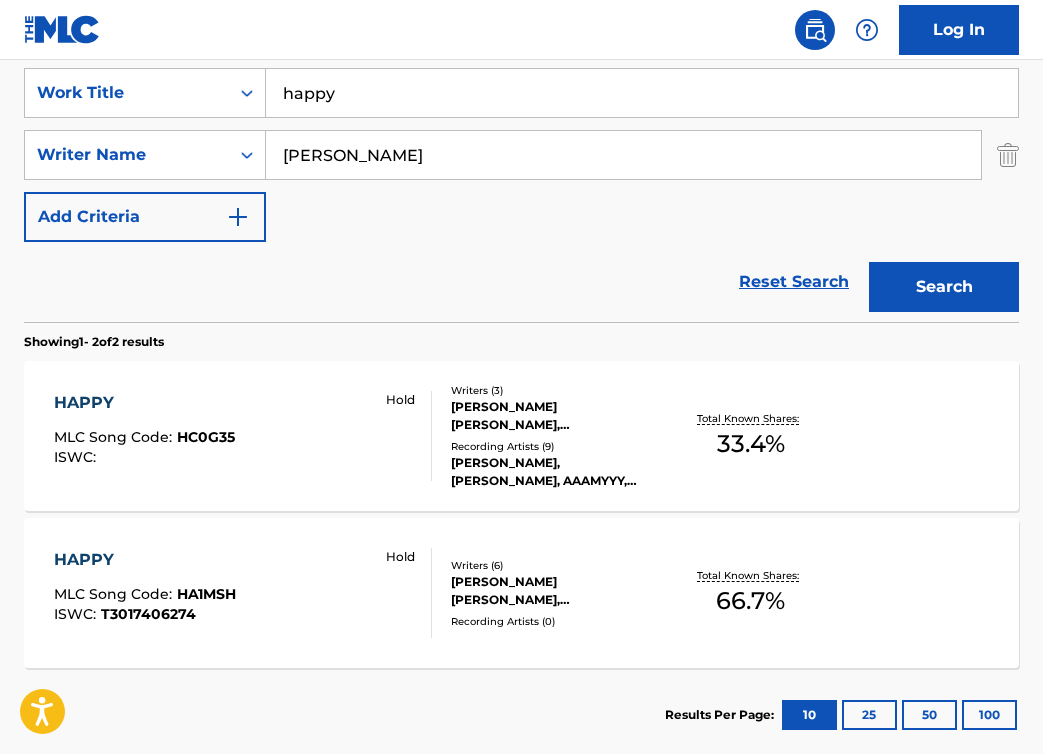 click on "HAPPY" at bounding box center [144, 403] 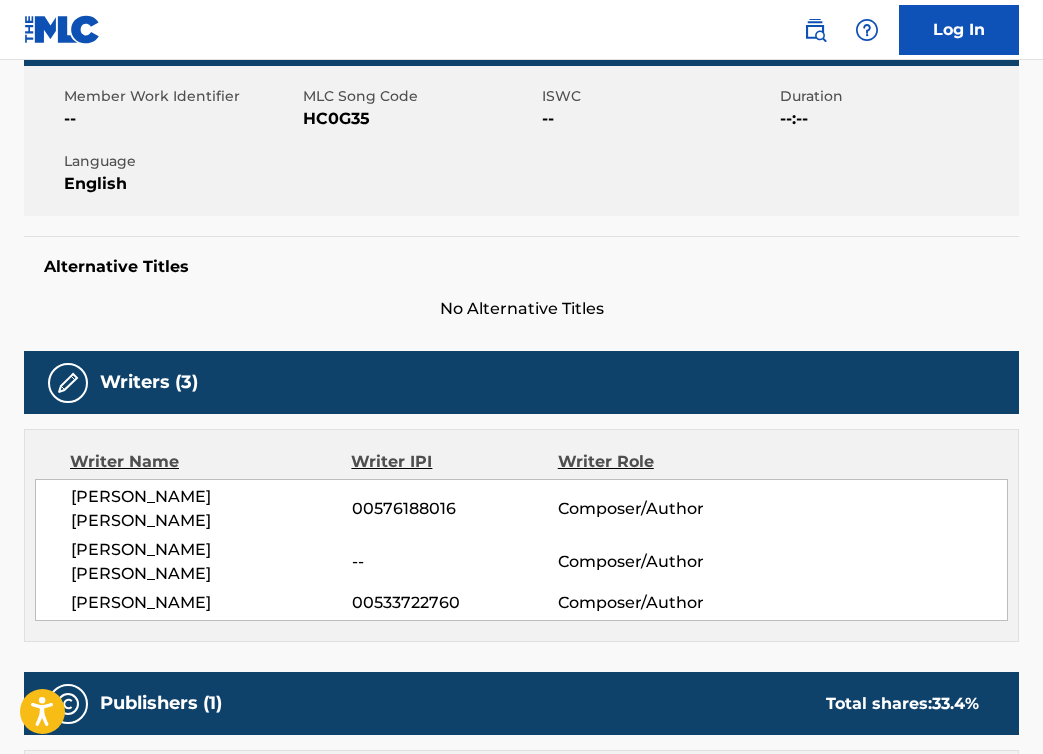 scroll, scrollTop: 322, scrollLeft: 0, axis: vertical 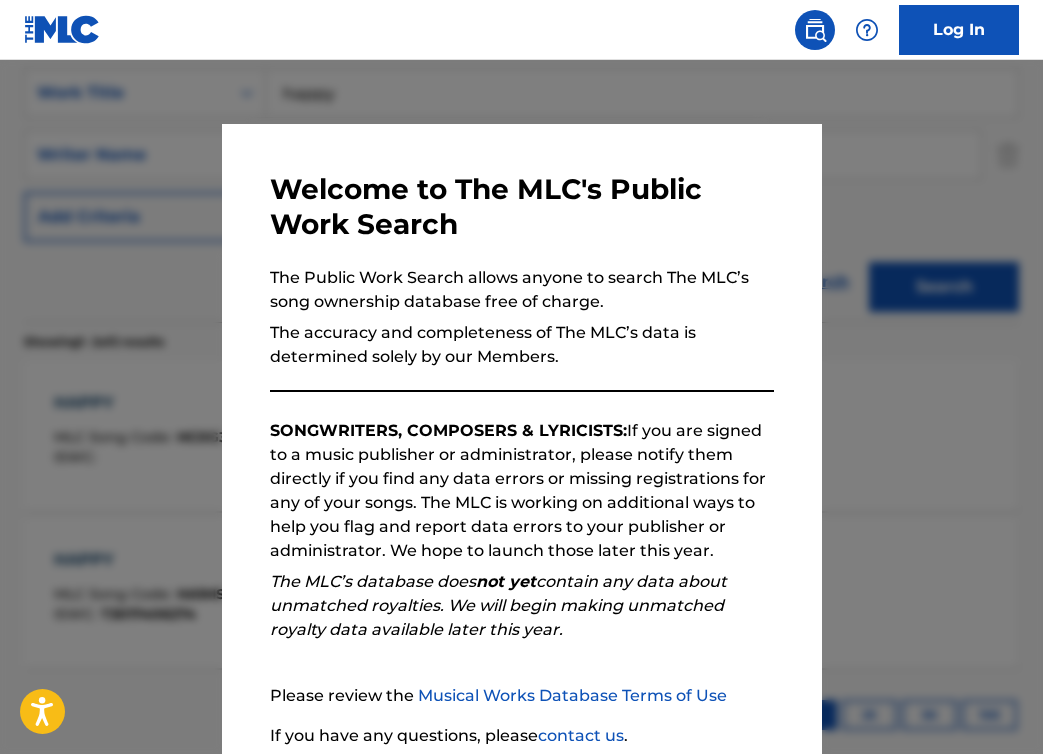 click at bounding box center (521, 437) 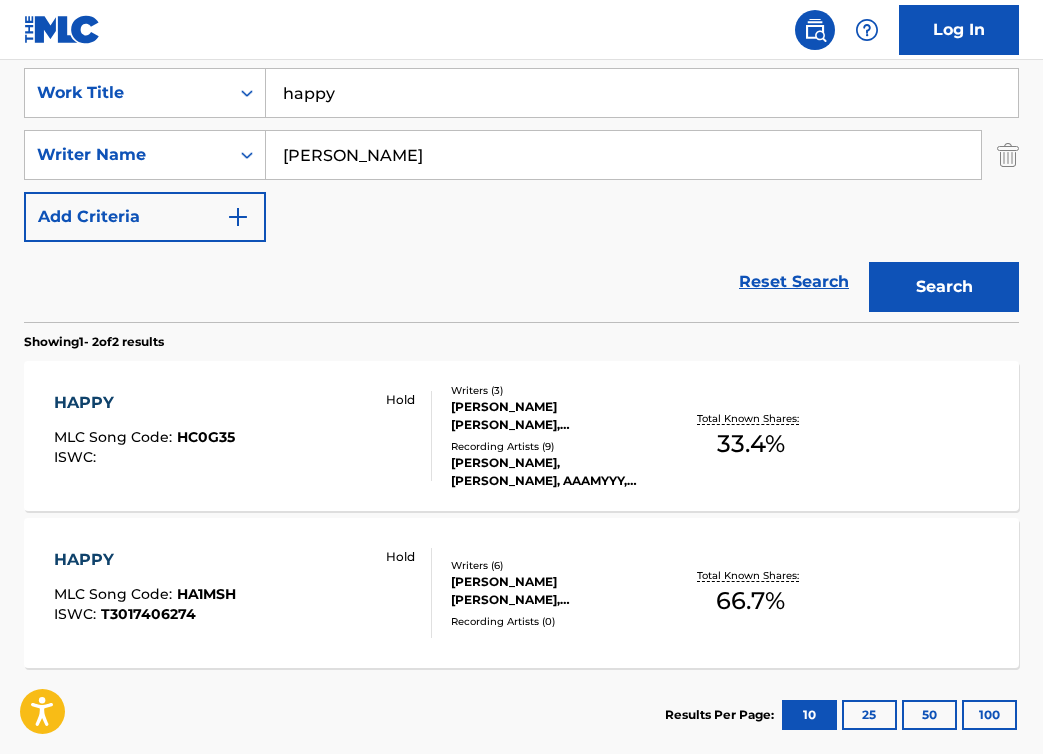 click on "HAPPY" at bounding box center [144, 403] 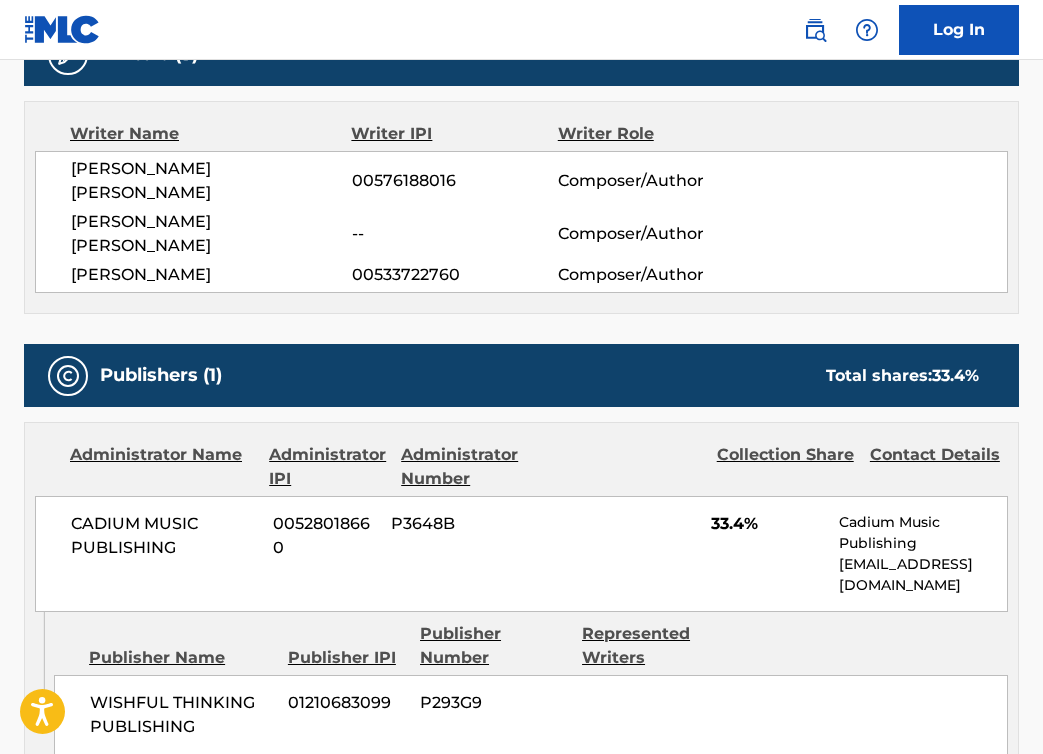 scroll, scrollTop: 684, scrollLeft: 0, axis: vertical 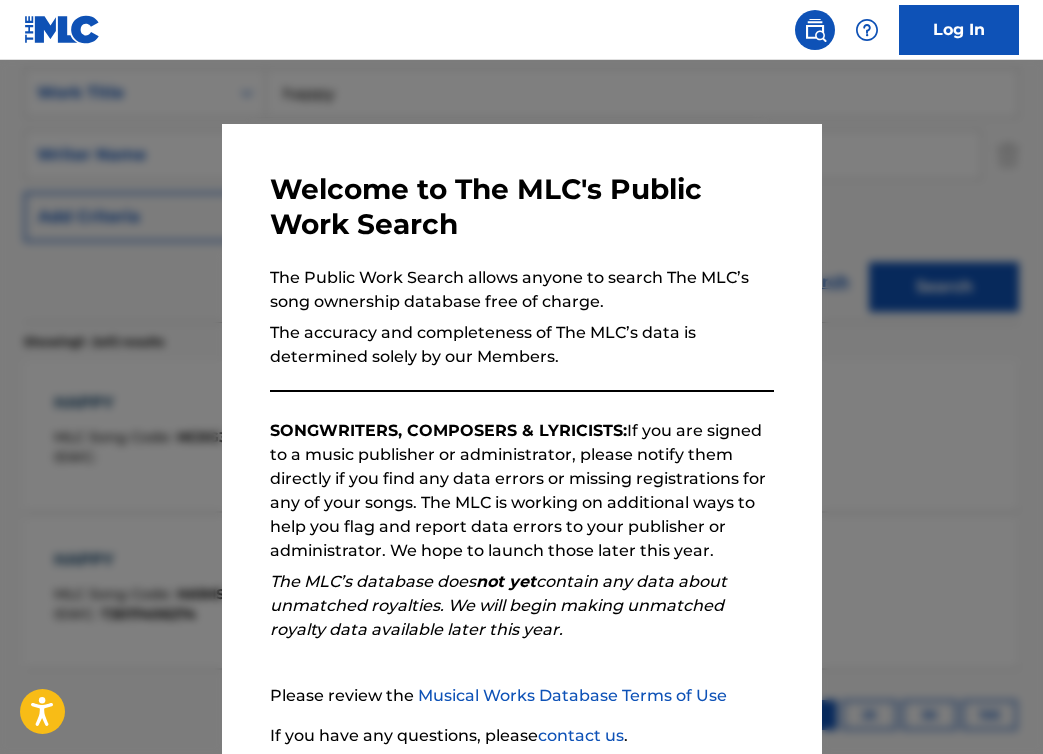 click at bounding box center [521, 437] 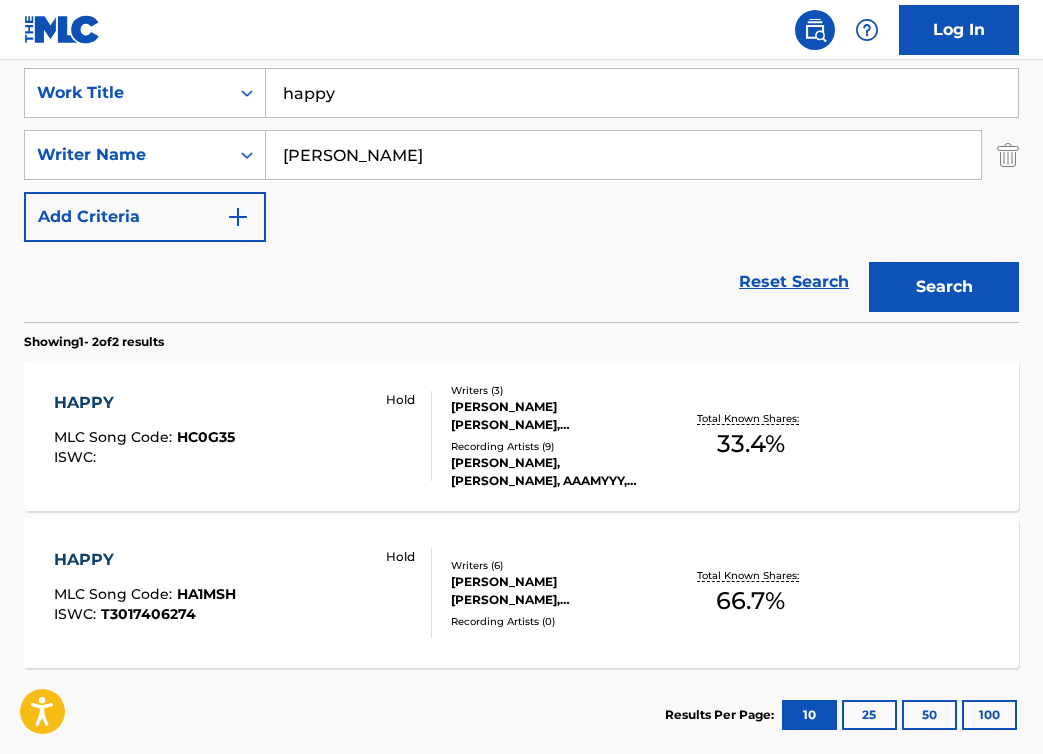 click on "HAPPY" at bounding box center (144, 403) 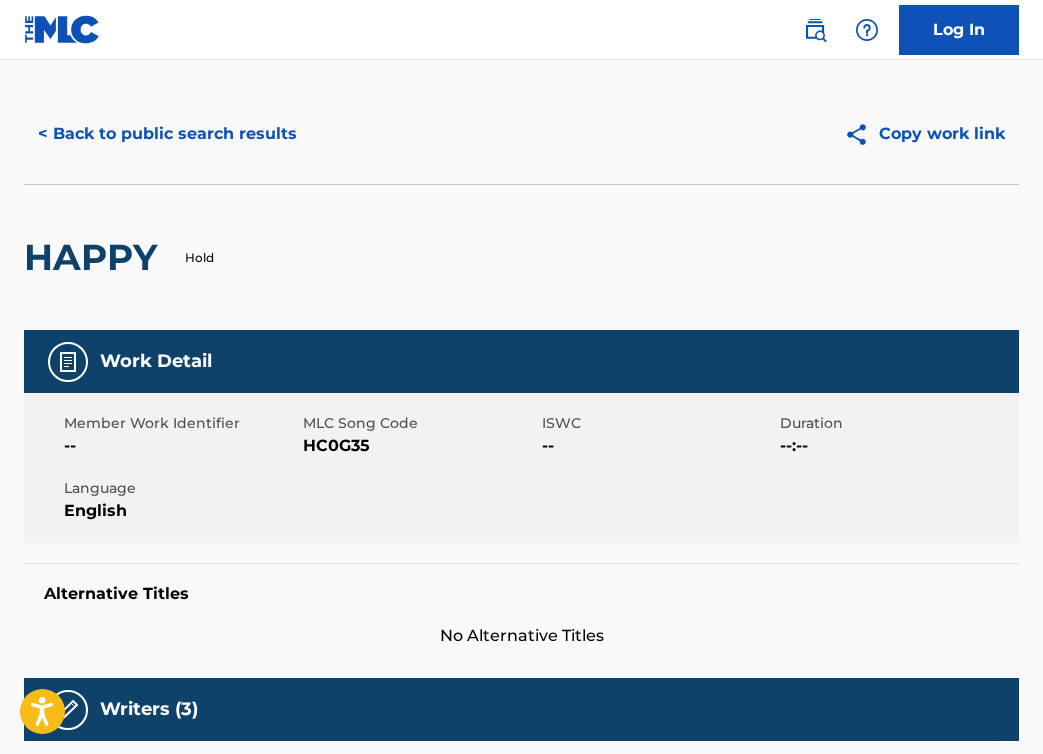 scroll, scrollTop: 0, scrollLeft: 0, axis: both 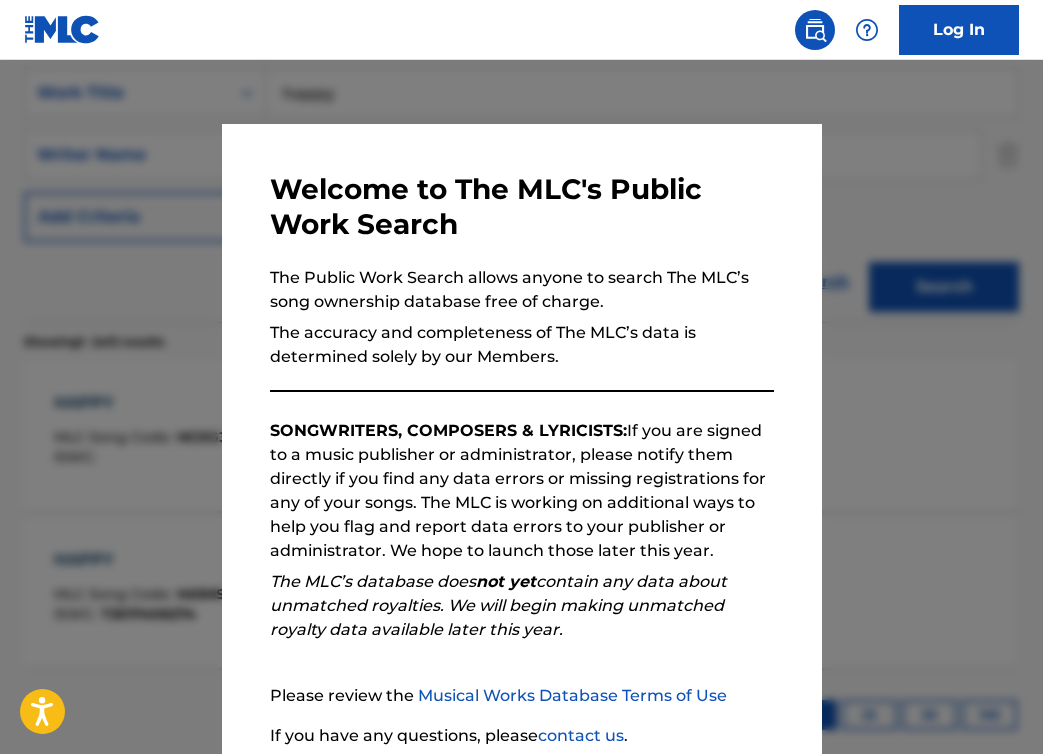 click at bounding box center (521, 437) 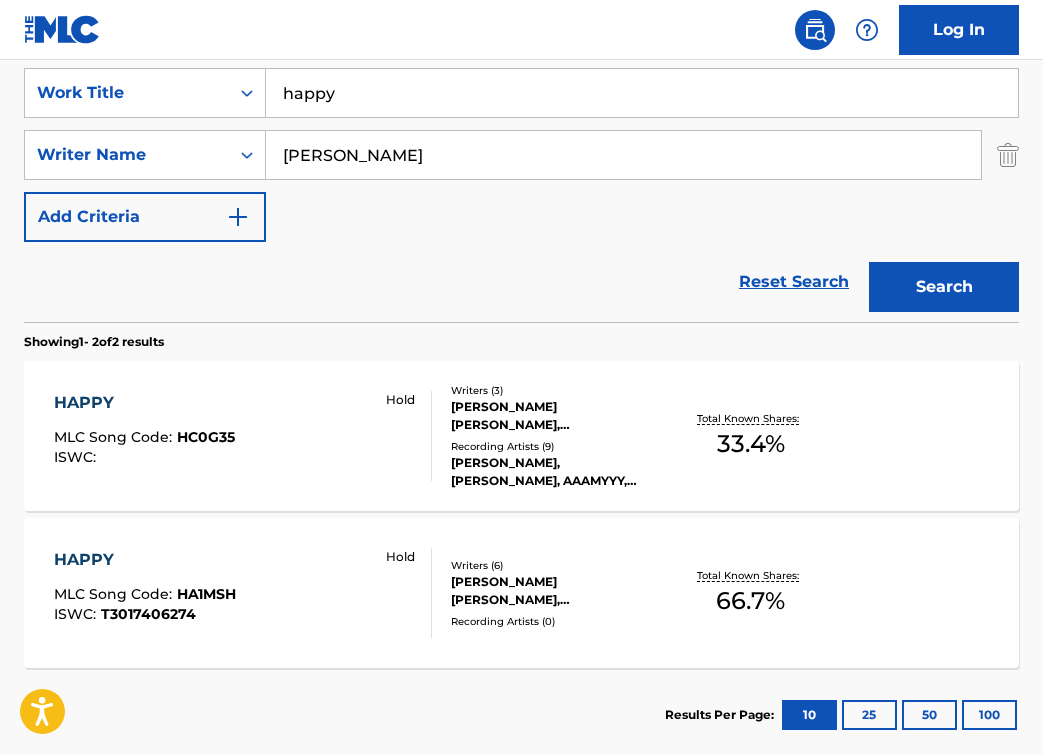 click on "HAPPY" at bounding box center (144, 403) 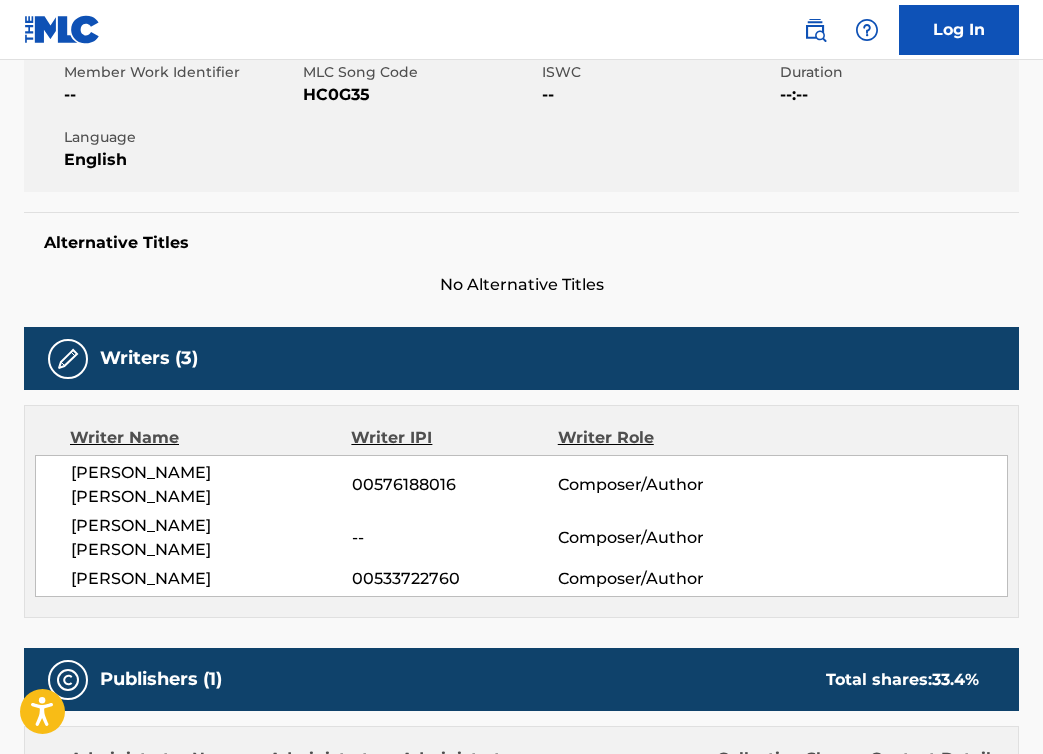 scroll, scrollTop: 0, scrollLeft: 0, axis: both 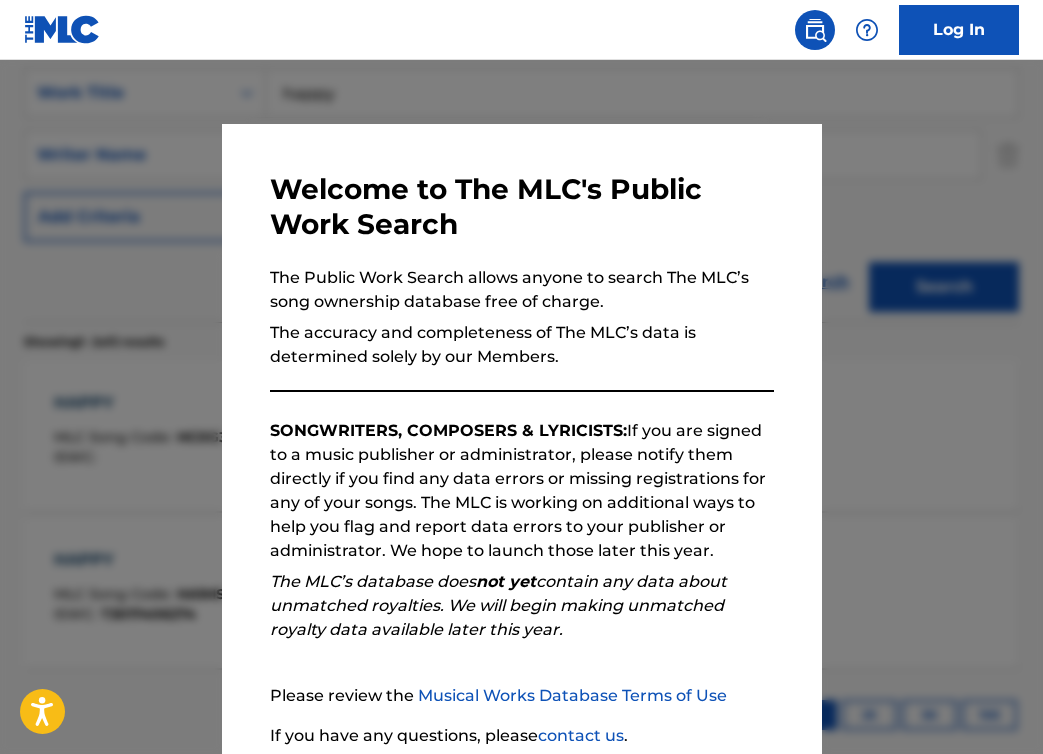 click at bounding box center (521, 437) 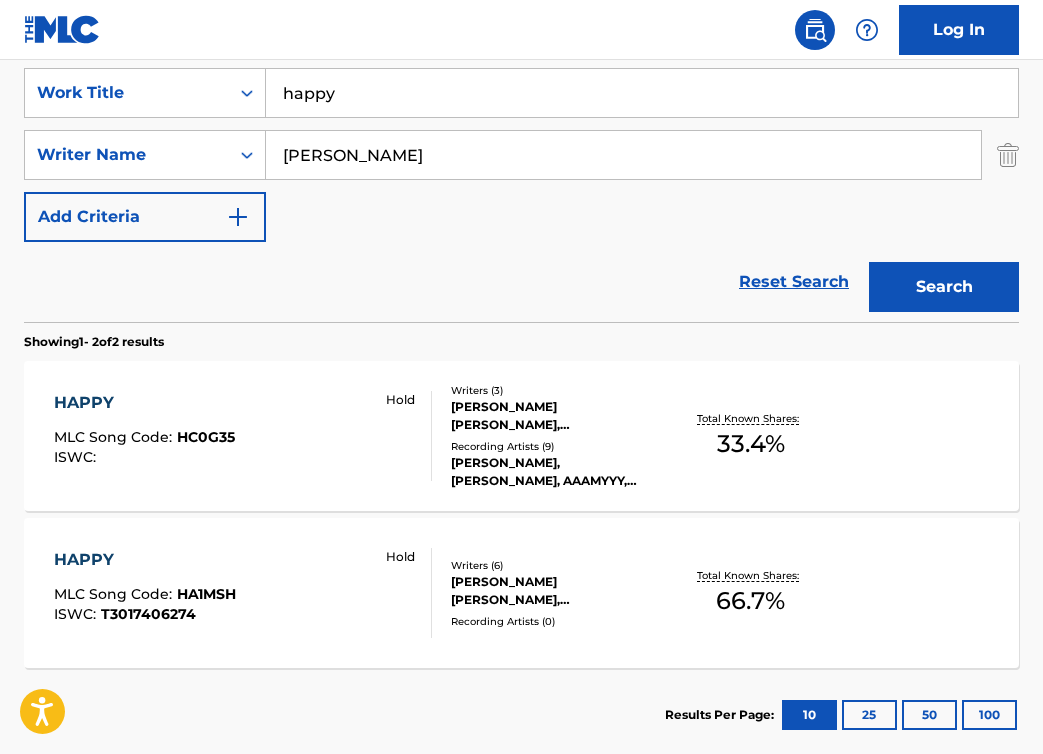 click on "HAPPY" at bounding box center [145, 560] 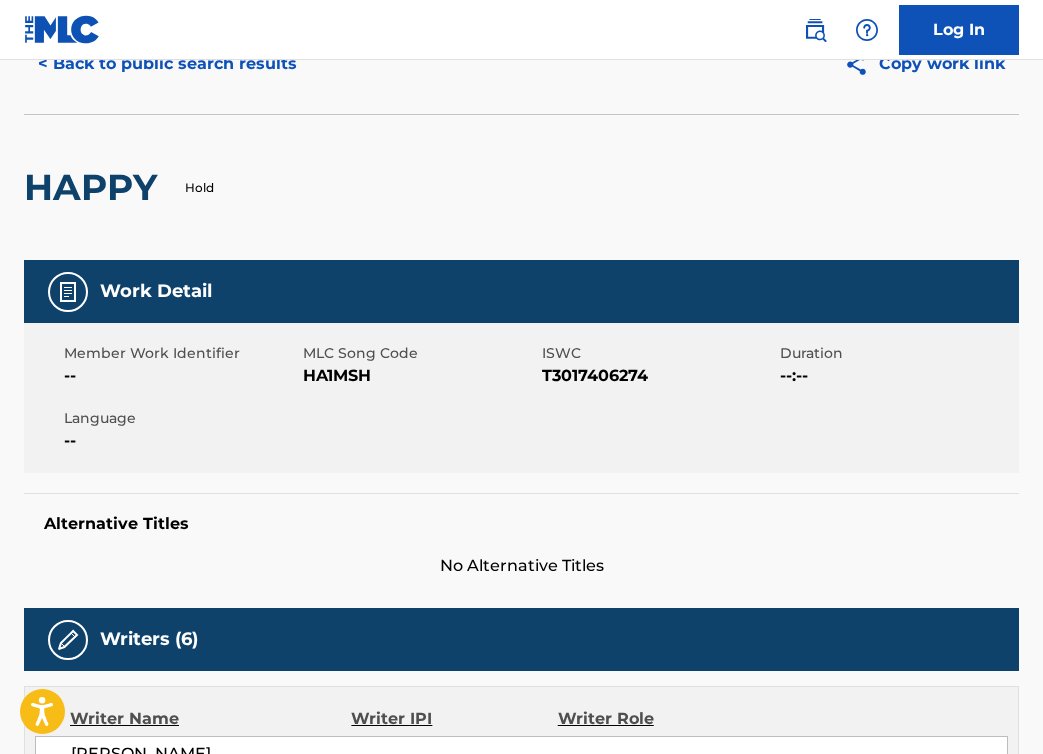 scroll, scrollTop: 0, scrollLeft: 0, axis: both 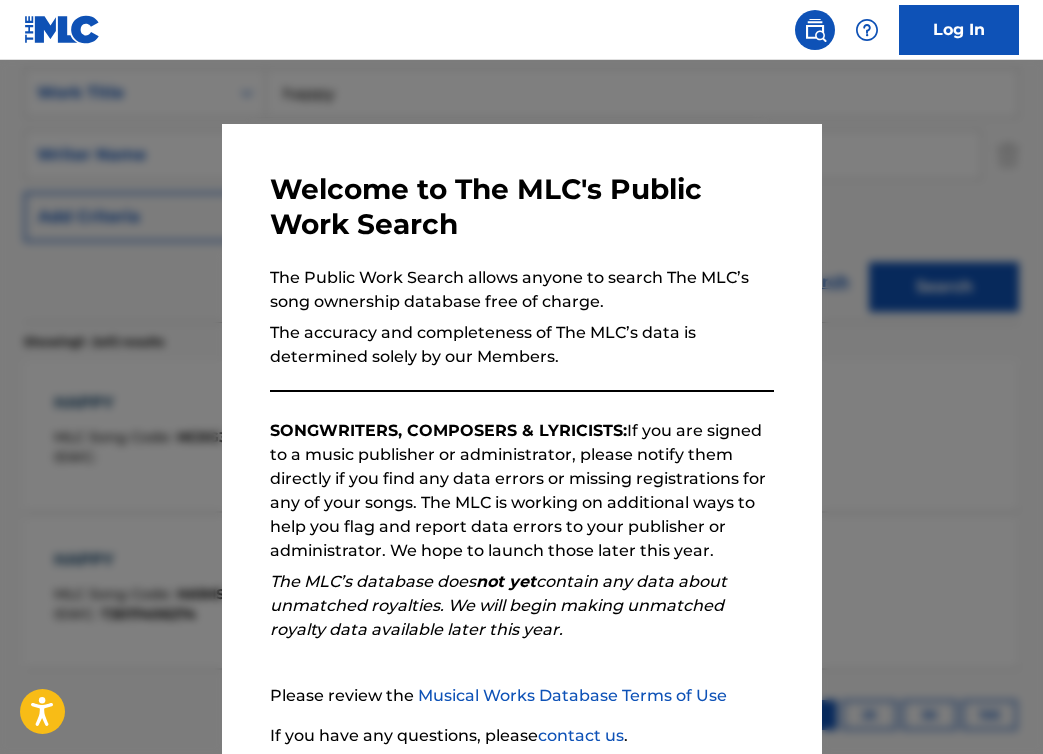 click at bounding box center [521, 437] 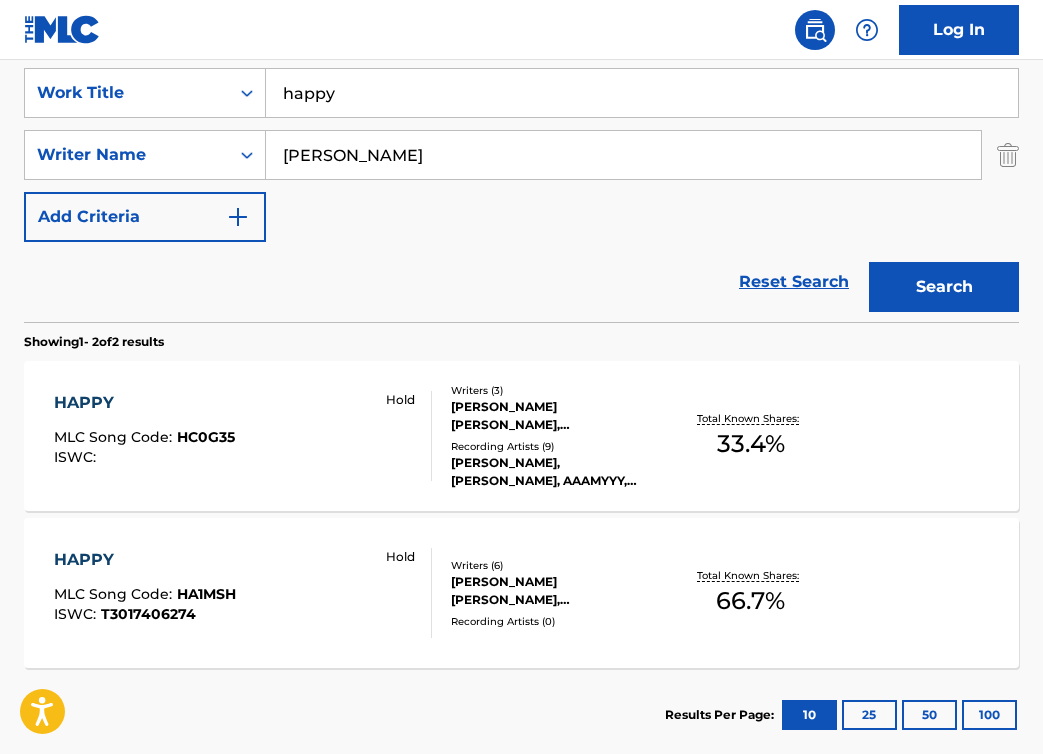 drag, startPoint x: 434, startPoint y: 163, endPoint x: 274, endPoint y: 156, distance: 160.15305 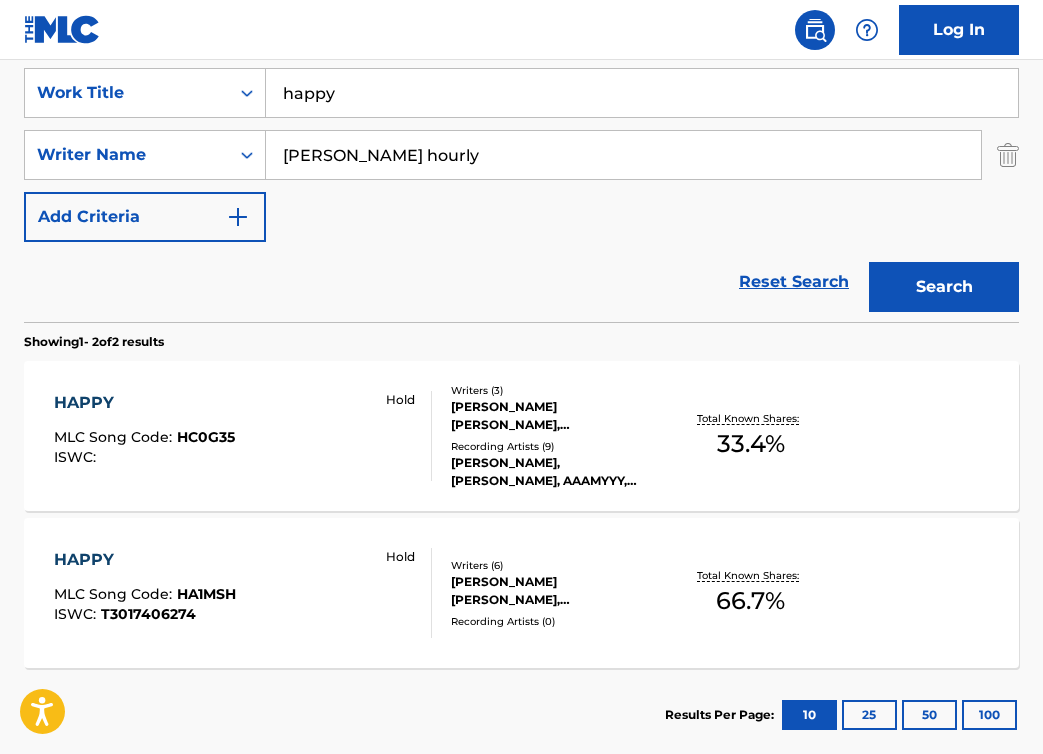 scroll, scrollTop: 381, scrollLeft: 0, axis: vertical 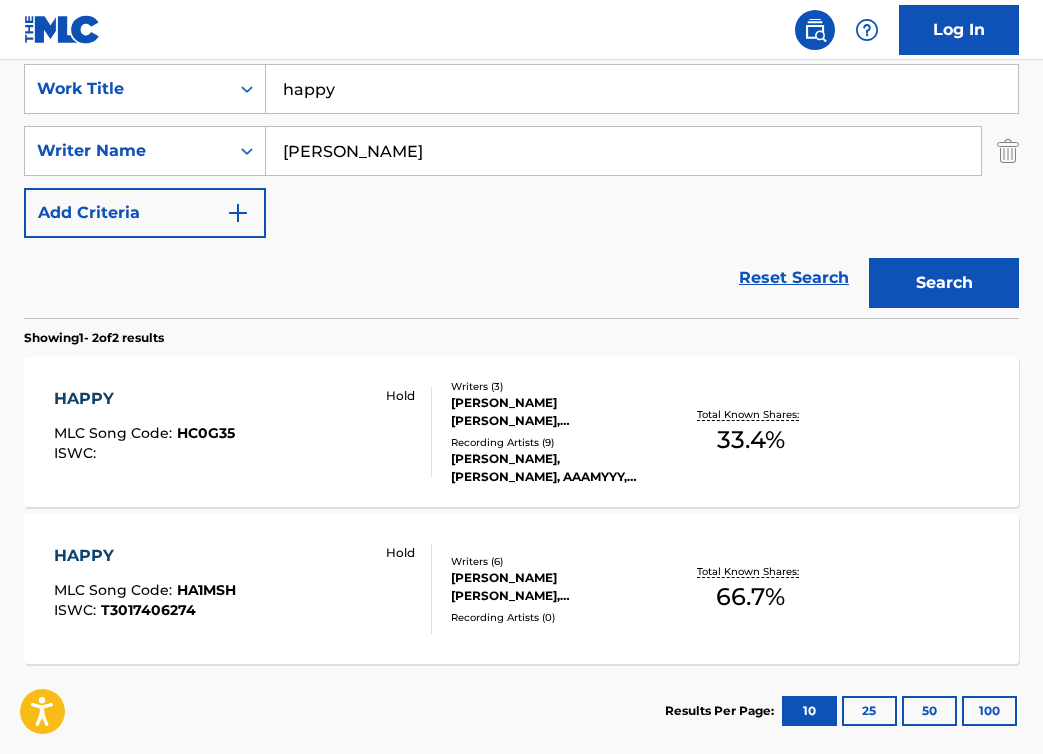 type on "[PERSON_NAME]" 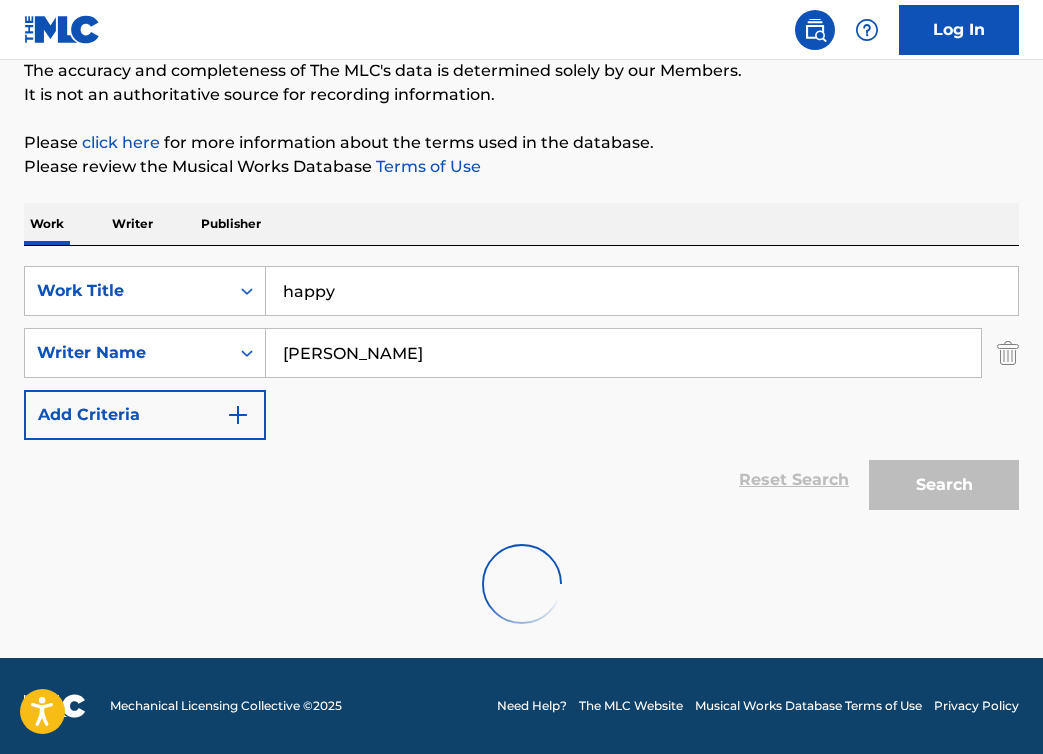 scroll, scrollTop: 179, scrollLeft: 0, axis: vertical 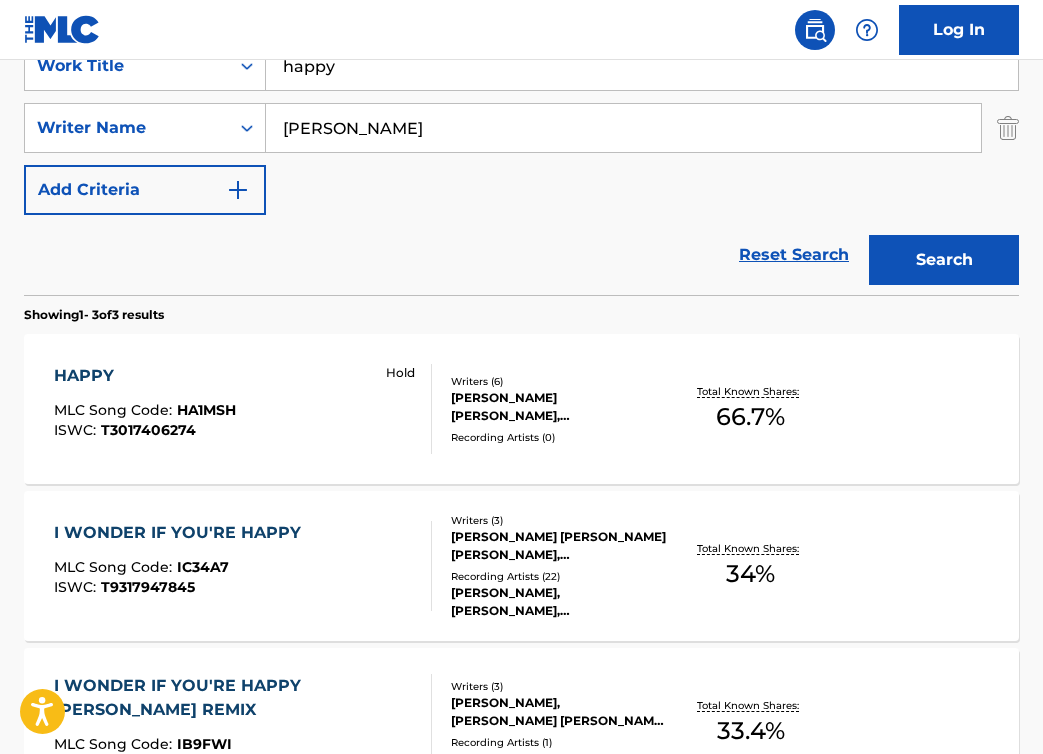 click on "HAPPY" at bounding box center (145, 376) 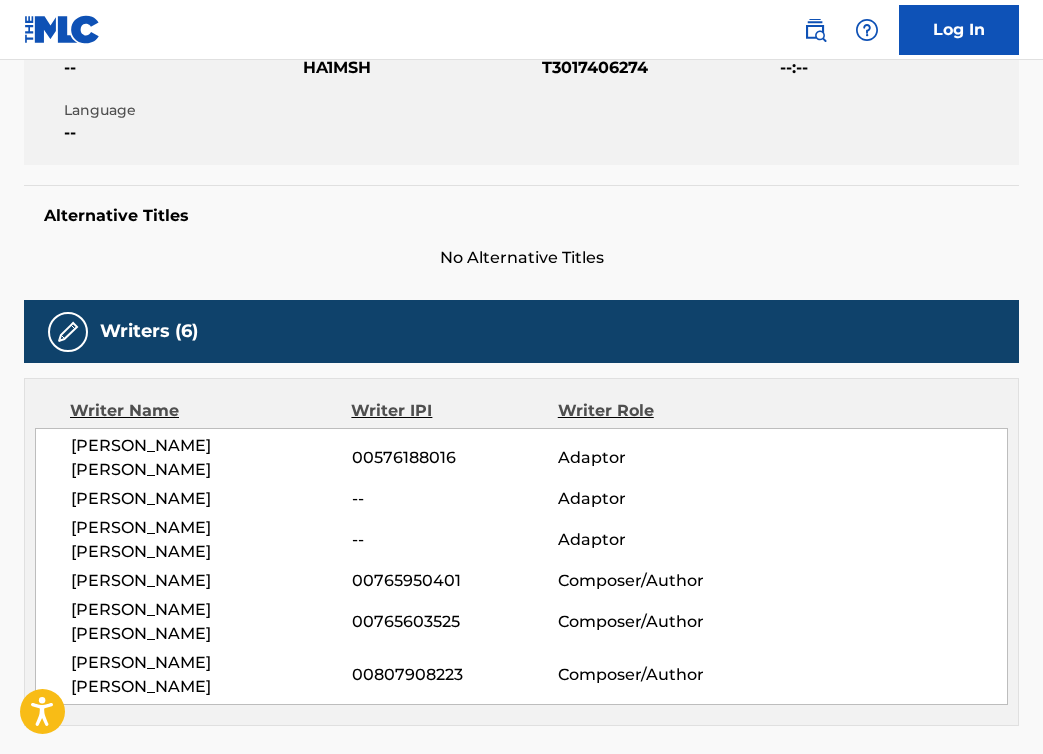 scroll, scrollTop: 0, scrollLeft: 0, axis: both 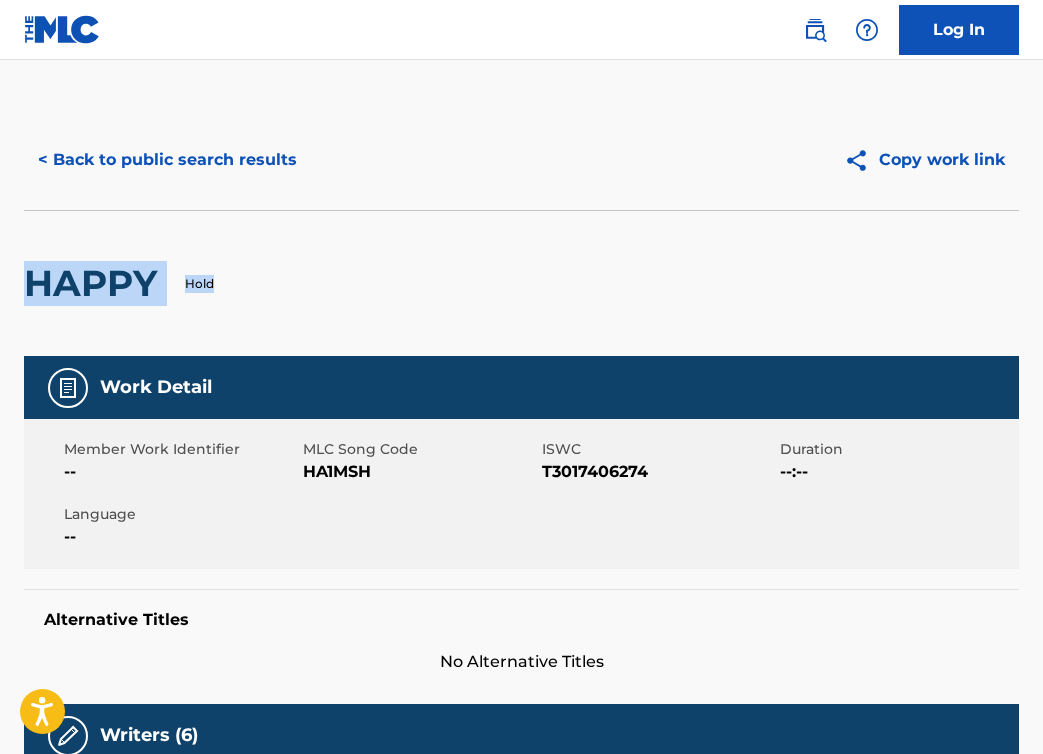 drag, startPoint x: 1042, startPoint y: 160, endPoint x: 1066, endPoint y: 284, distance: 126.30122 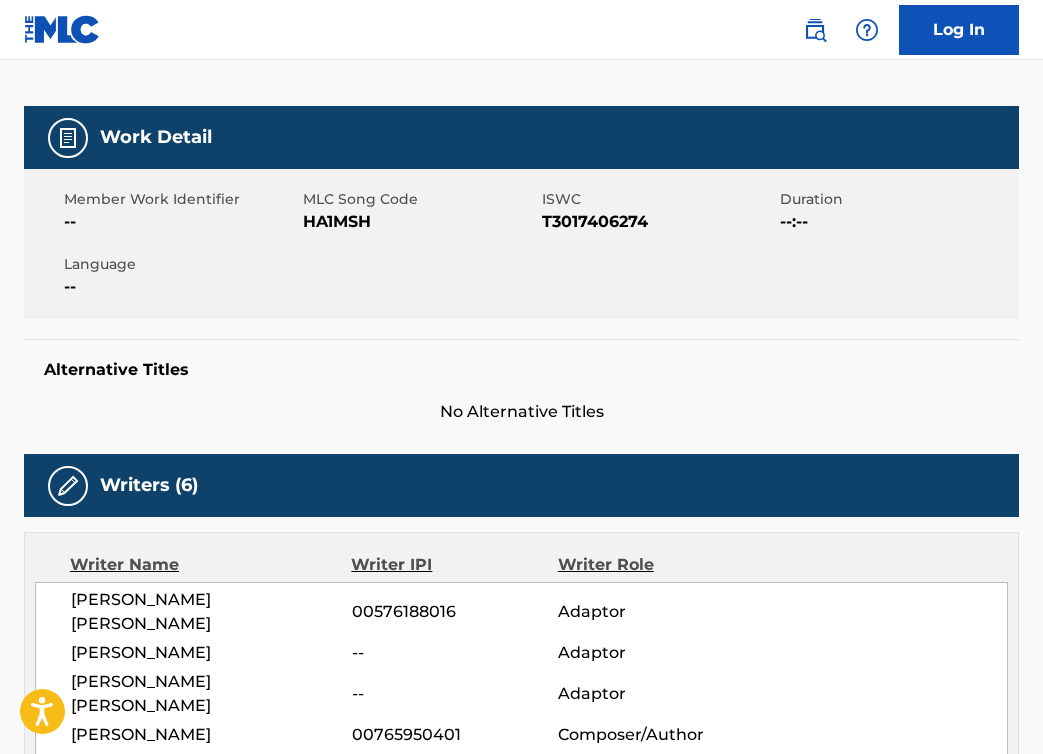 scroll, scrollTop: 315, scrollLeft: 0, axis: vertical 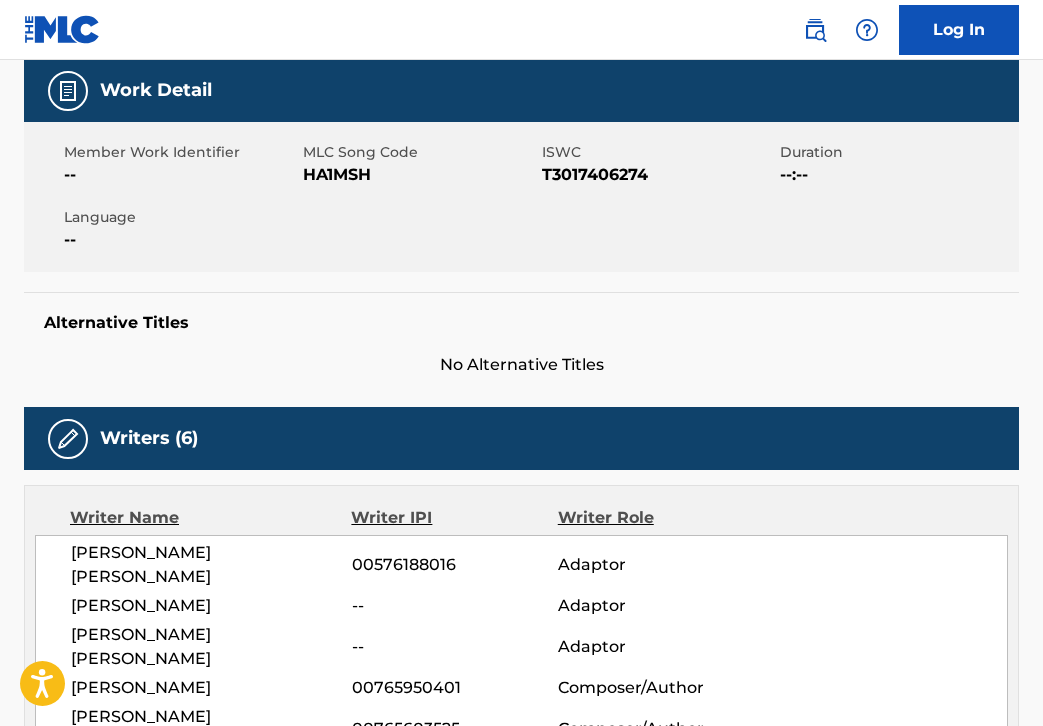 copy on "[PERSON_NAME]" 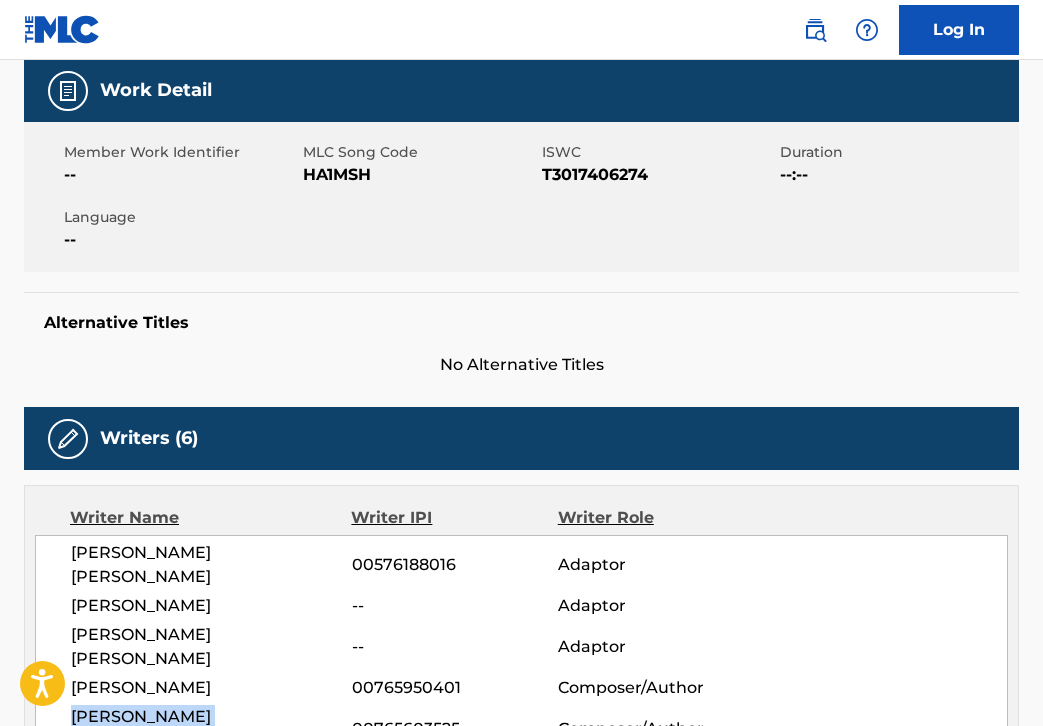 drag, startPoint x: 72, startPoint y: 667, endPoint x: 280, endPoint y: 663, distance: 208.03845 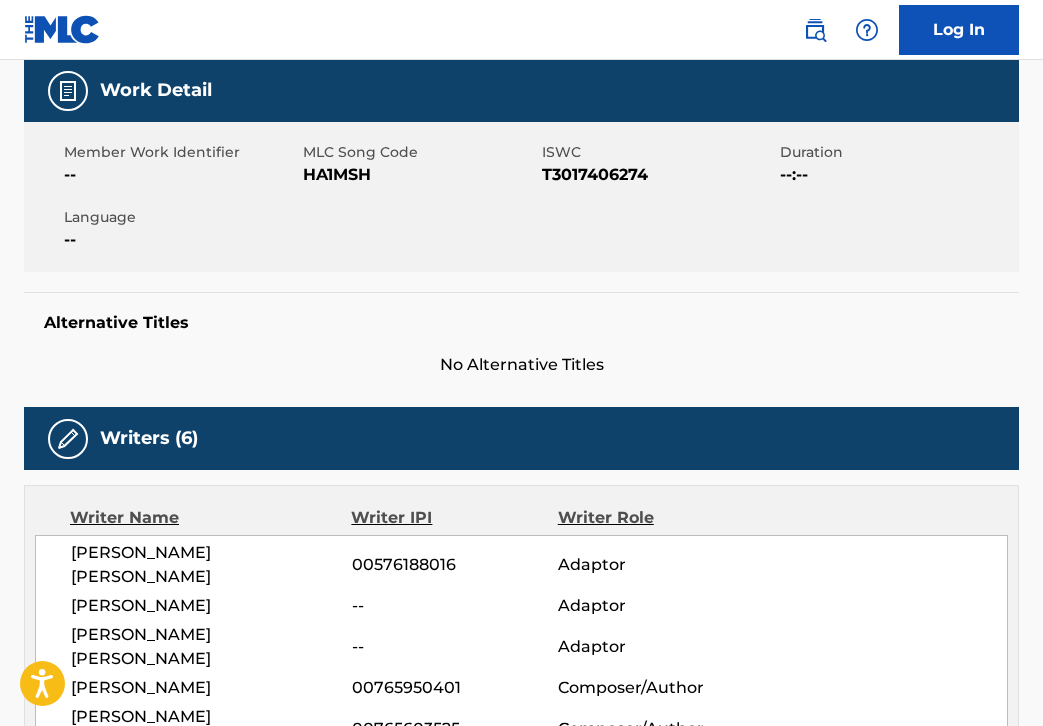 drag, startPoint x: 72, startPoint y: 693, endPoint x: 278, endPoint y: 698, distance: 206.06067 